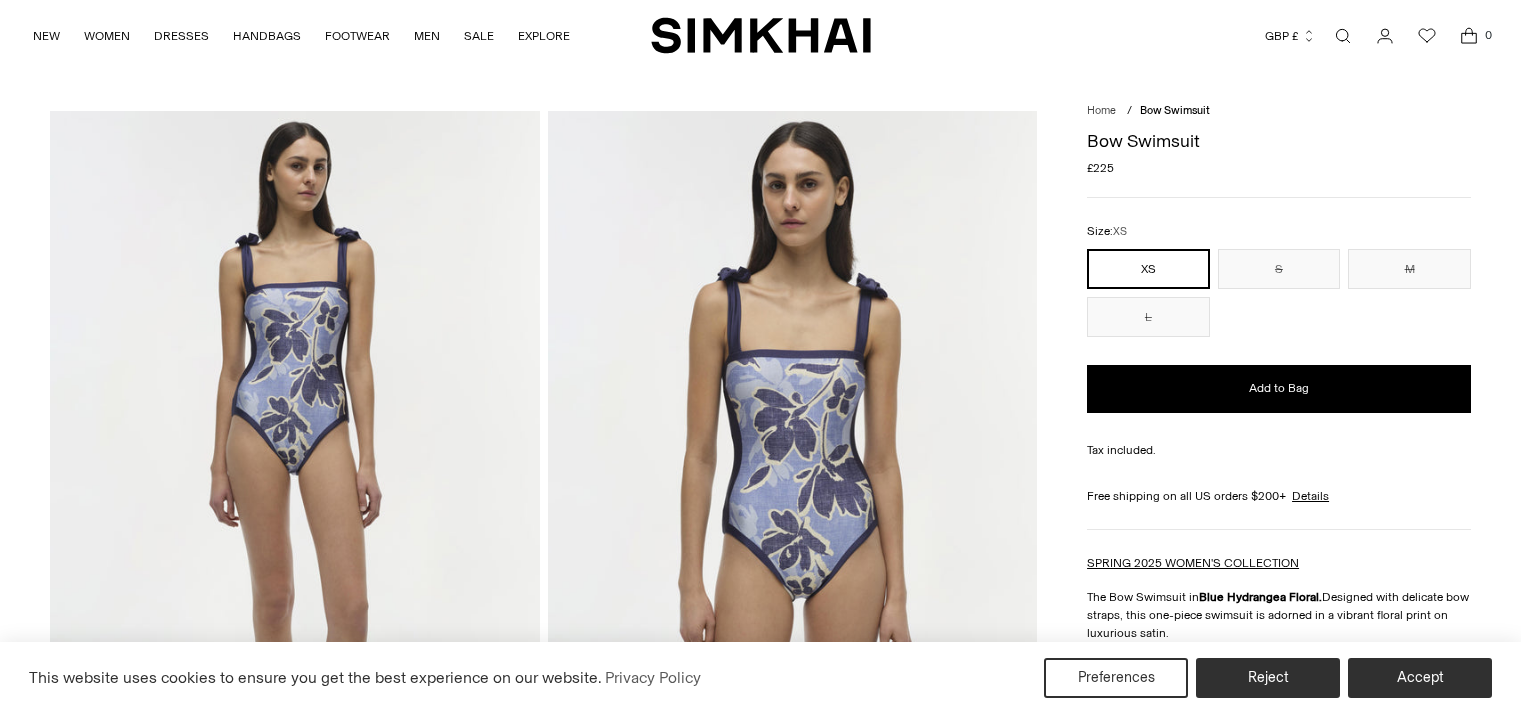 click at bounding box center [792, 478] 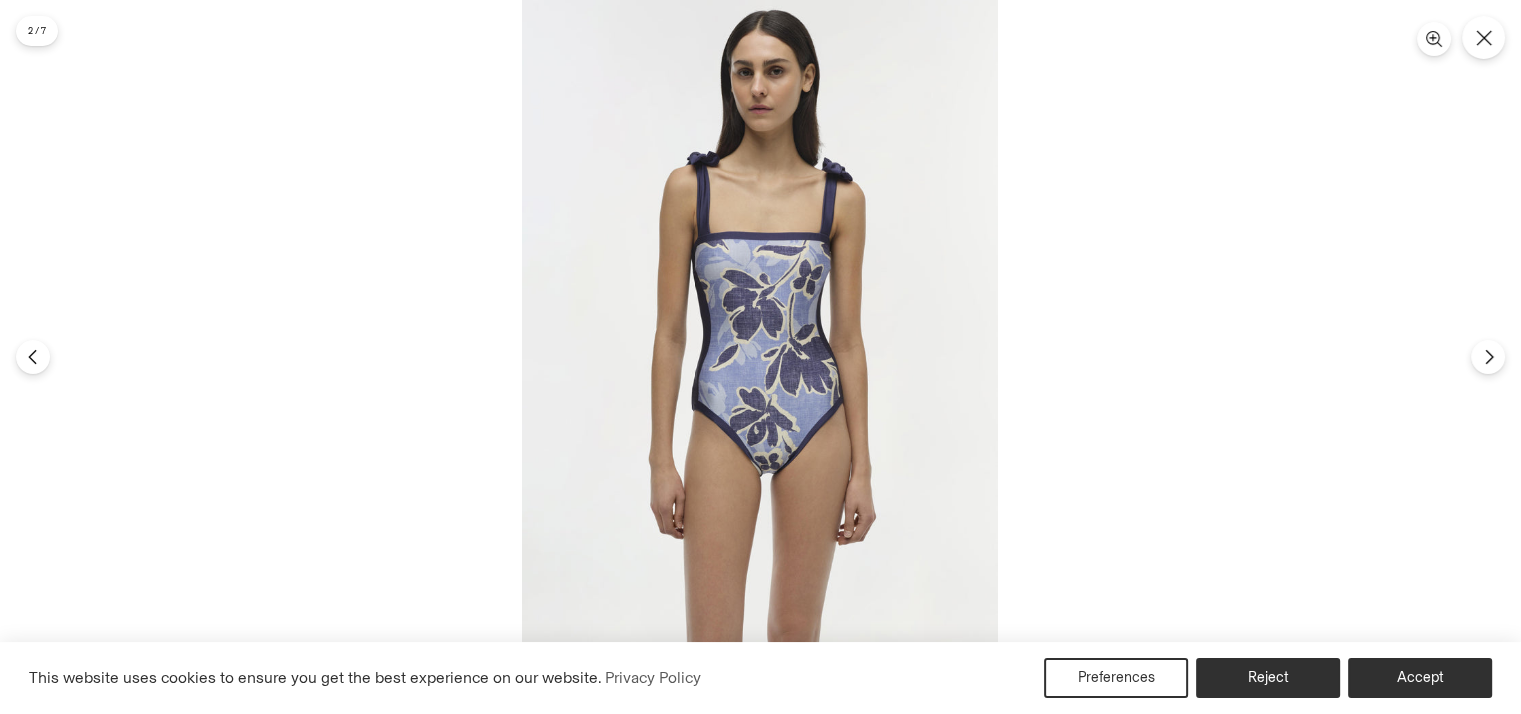 scroll, scrollTop: 0, scrollLeft: 0, axis: both 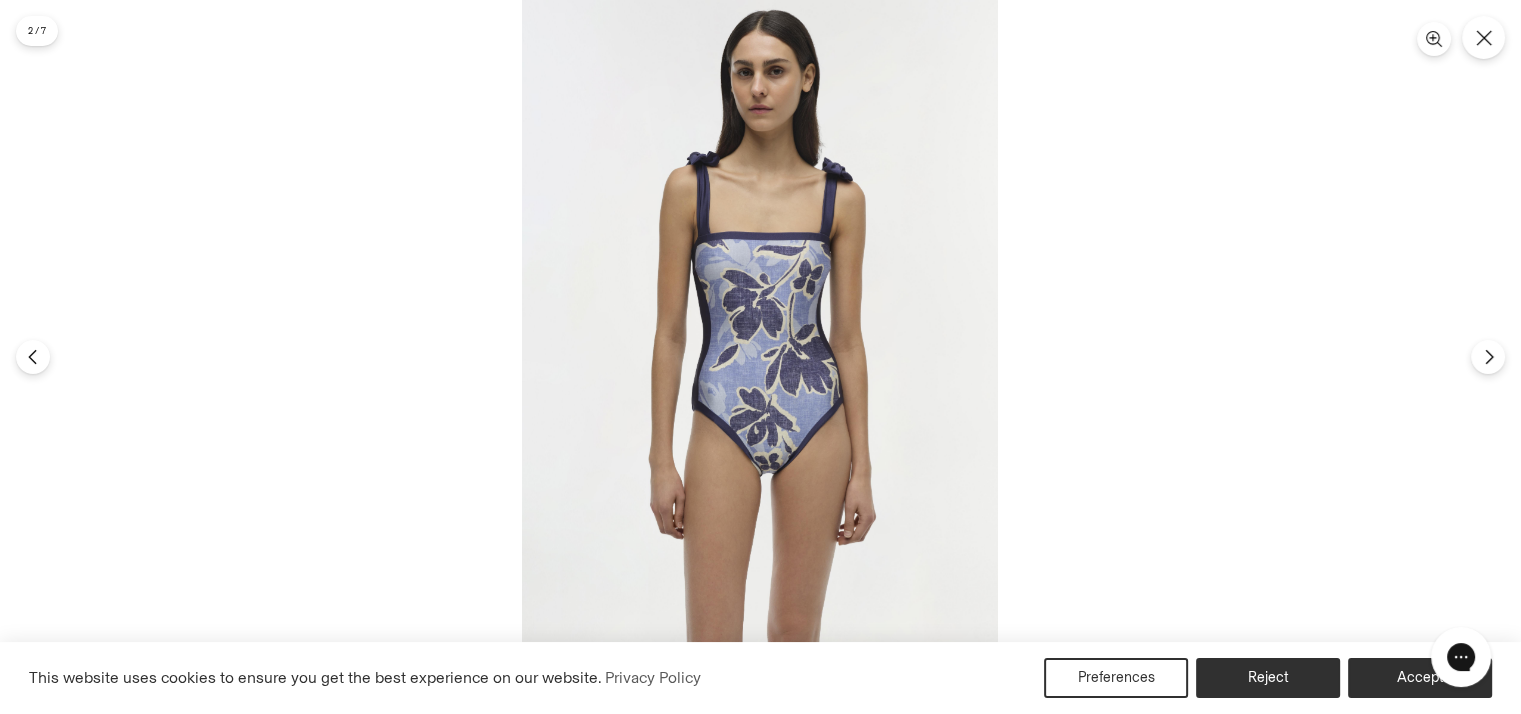 click at bounding box center (760, 357) 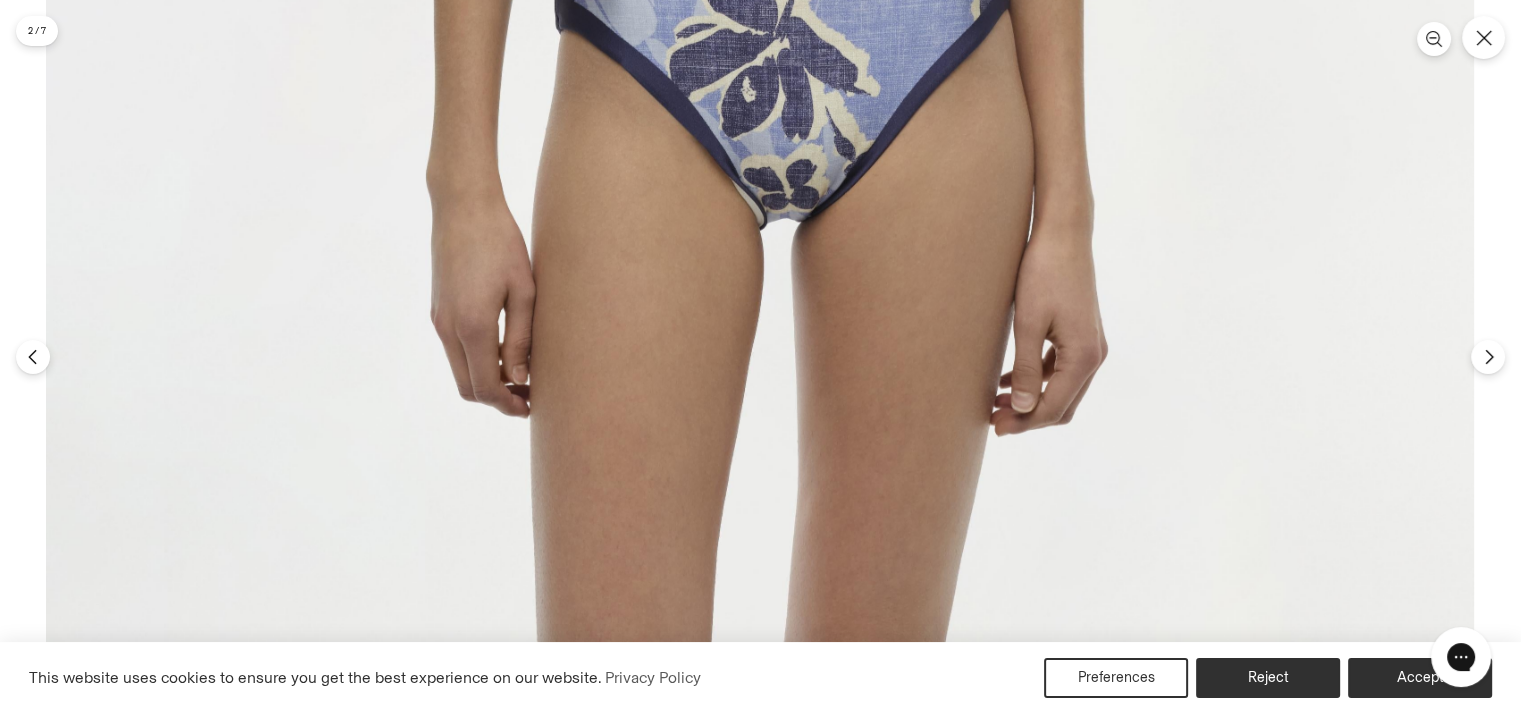 click at bounding box center (760, -129) 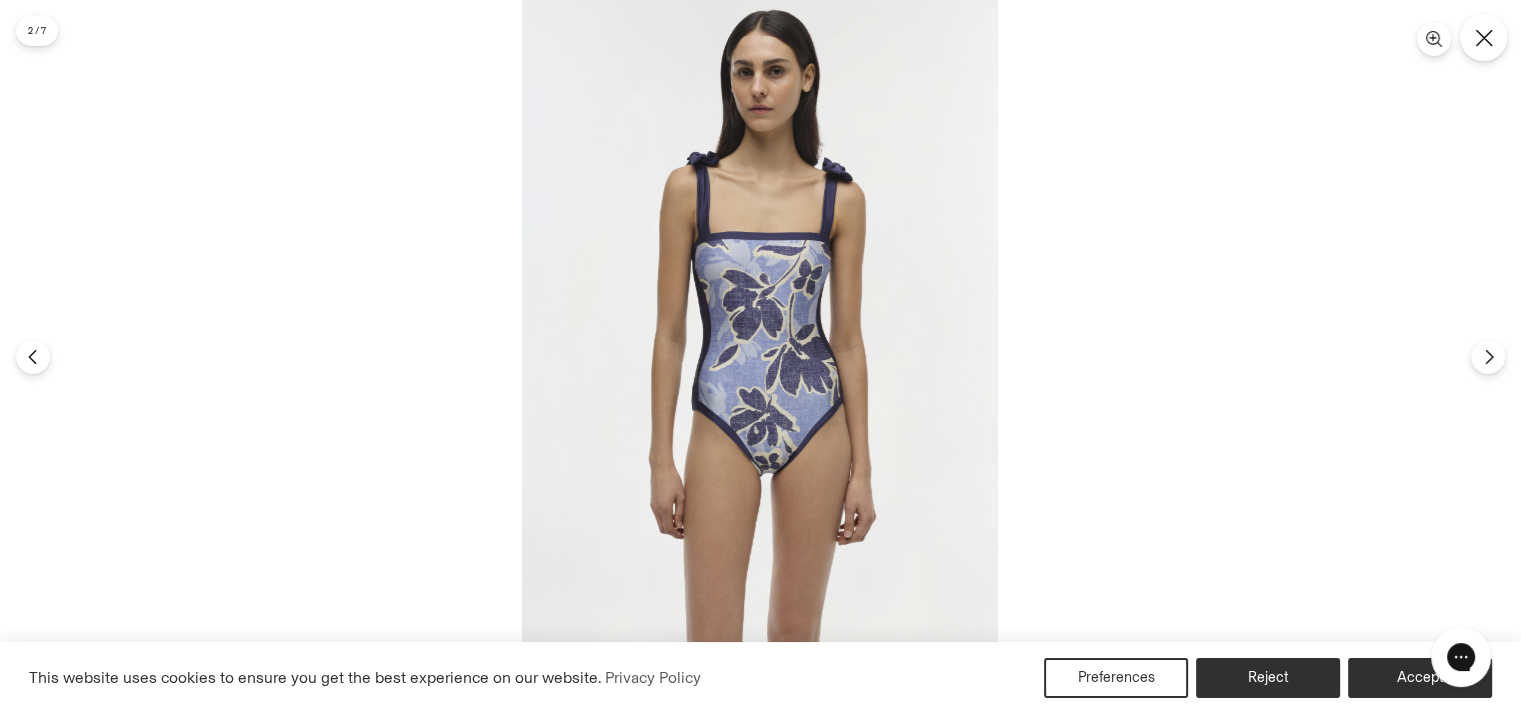 click 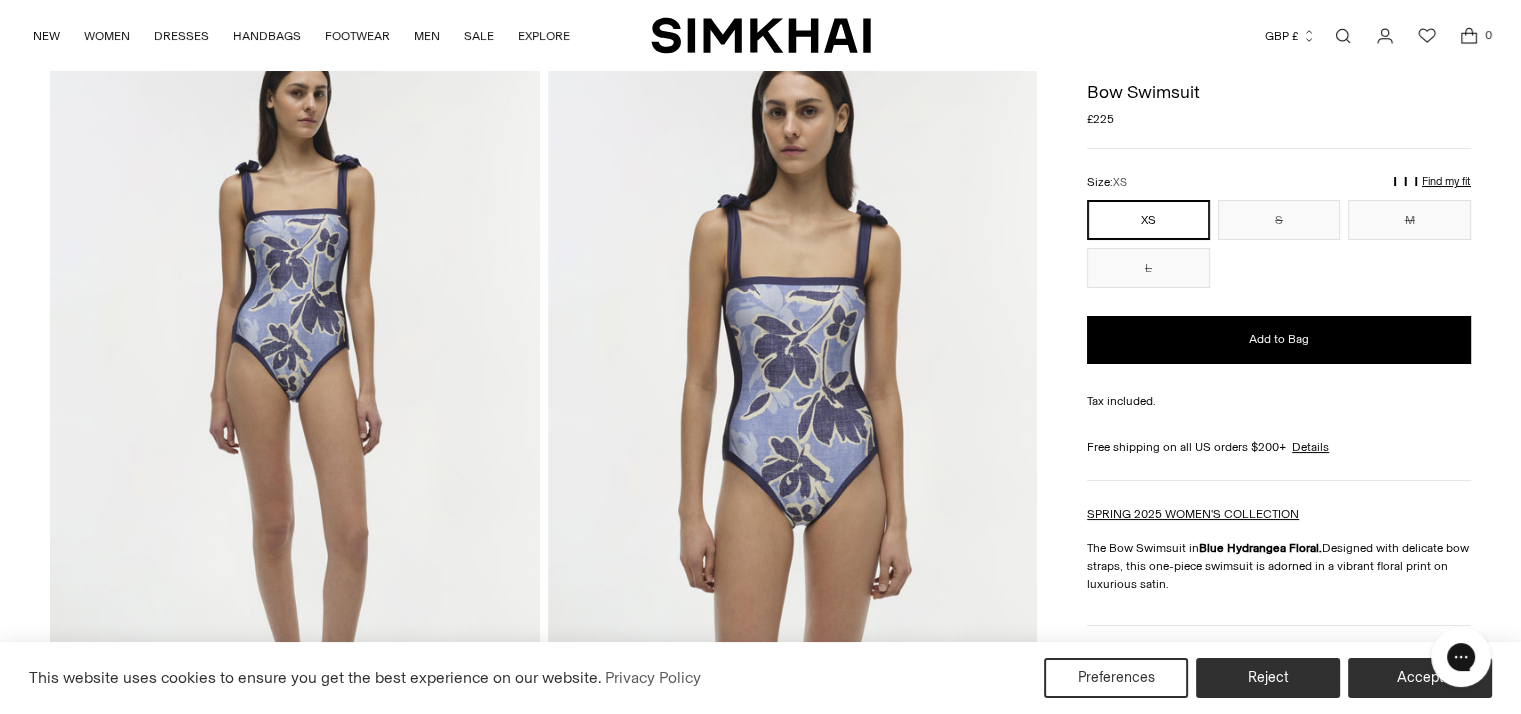 scroll, scrollTop: 0, scrollLeft: 0, axis: both 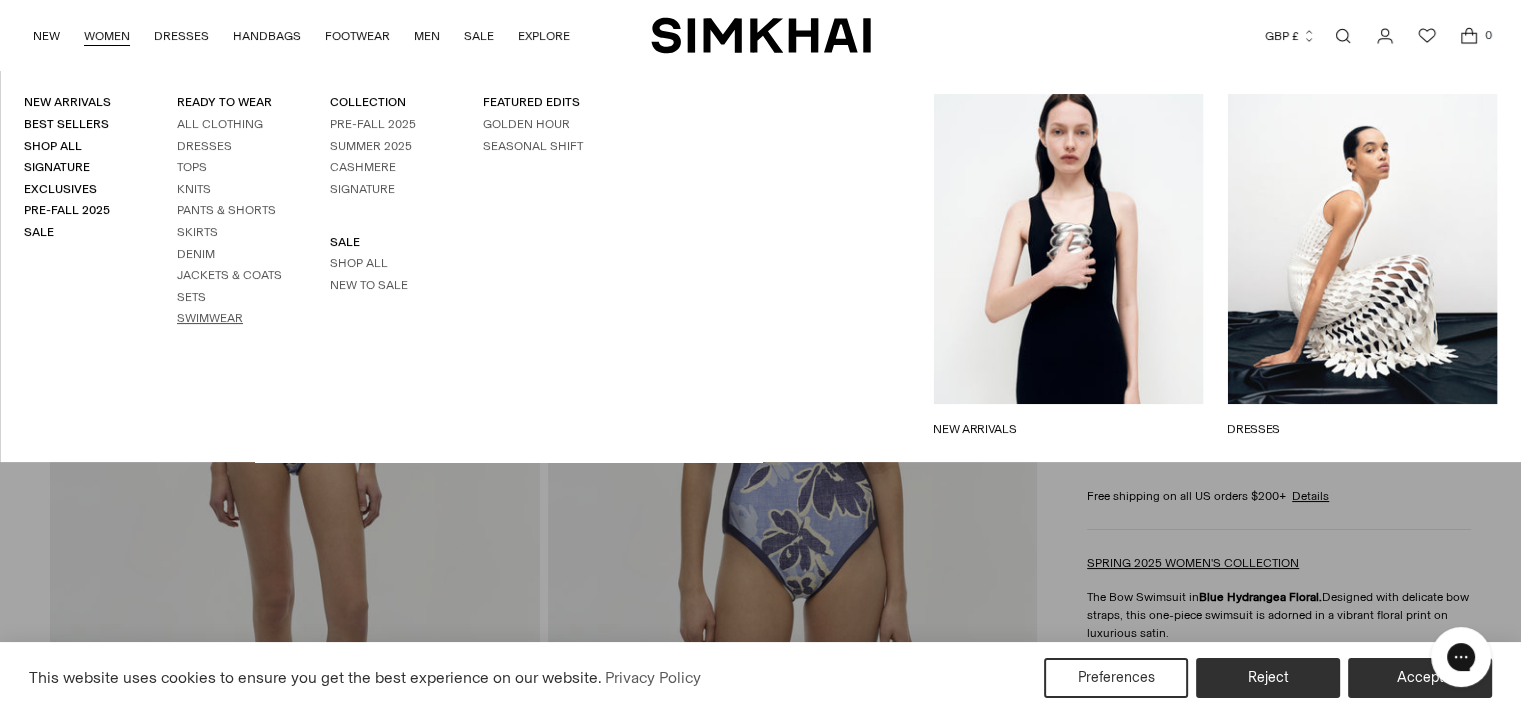 click on "Swimwear" at bounding box center [210, 318] 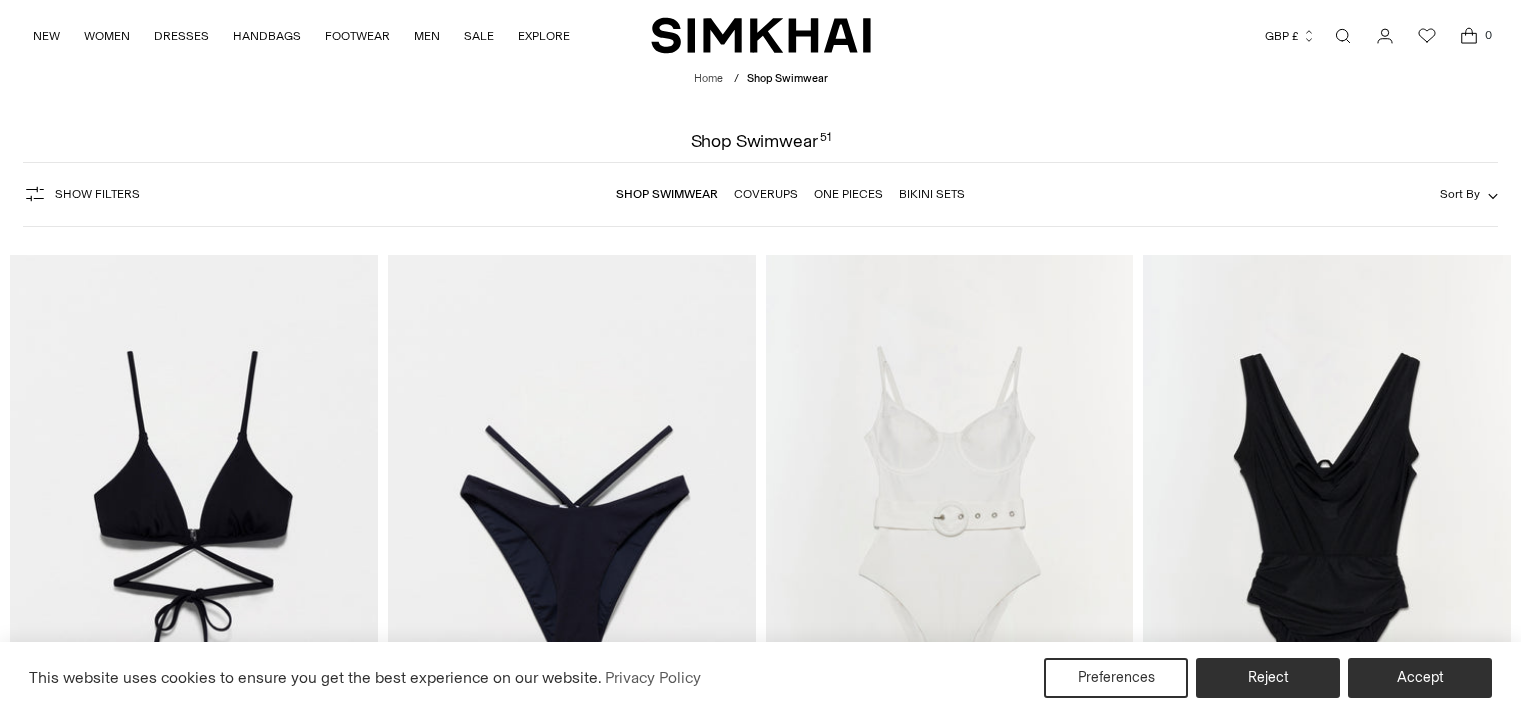 scroll, scrollTop: 0, scrollLeft: 0, axis: both 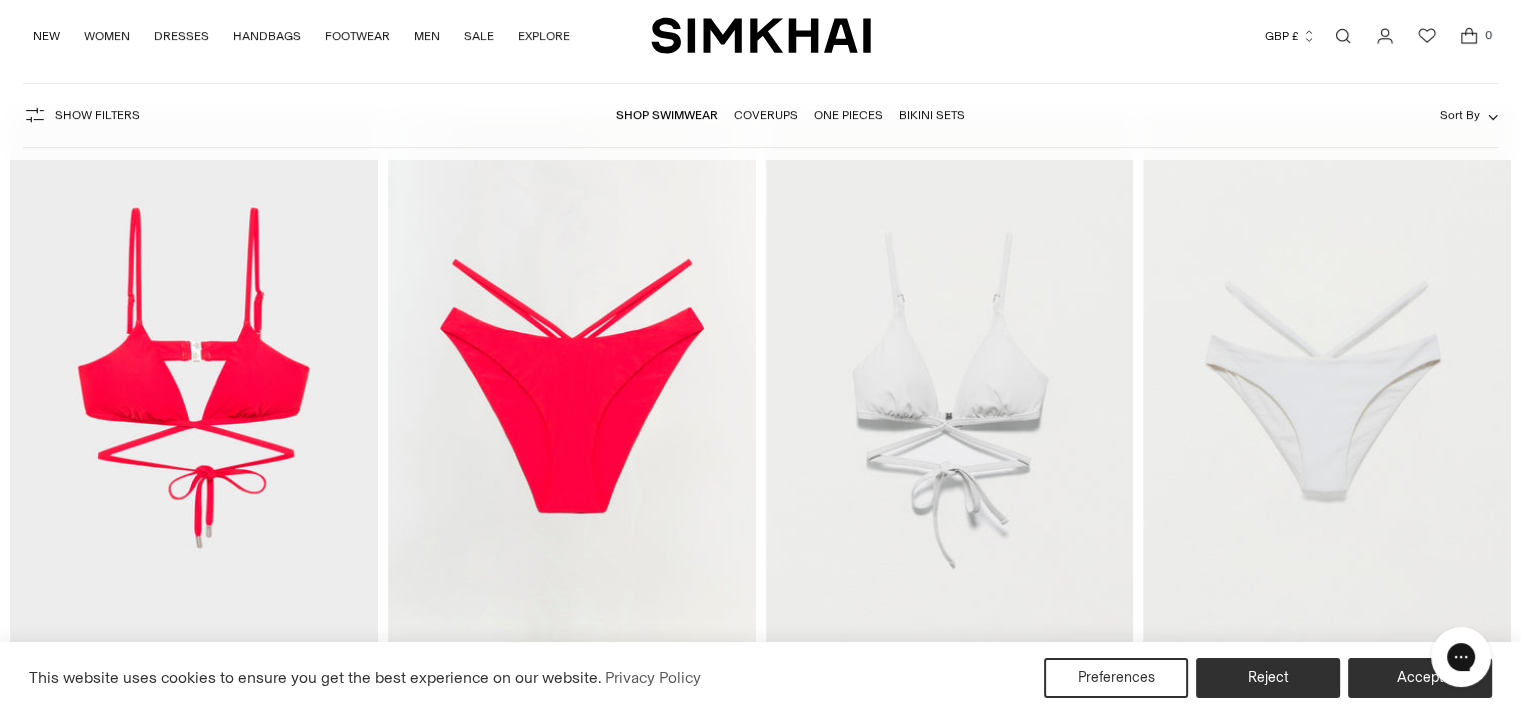 click at bounding box center (0, 0) 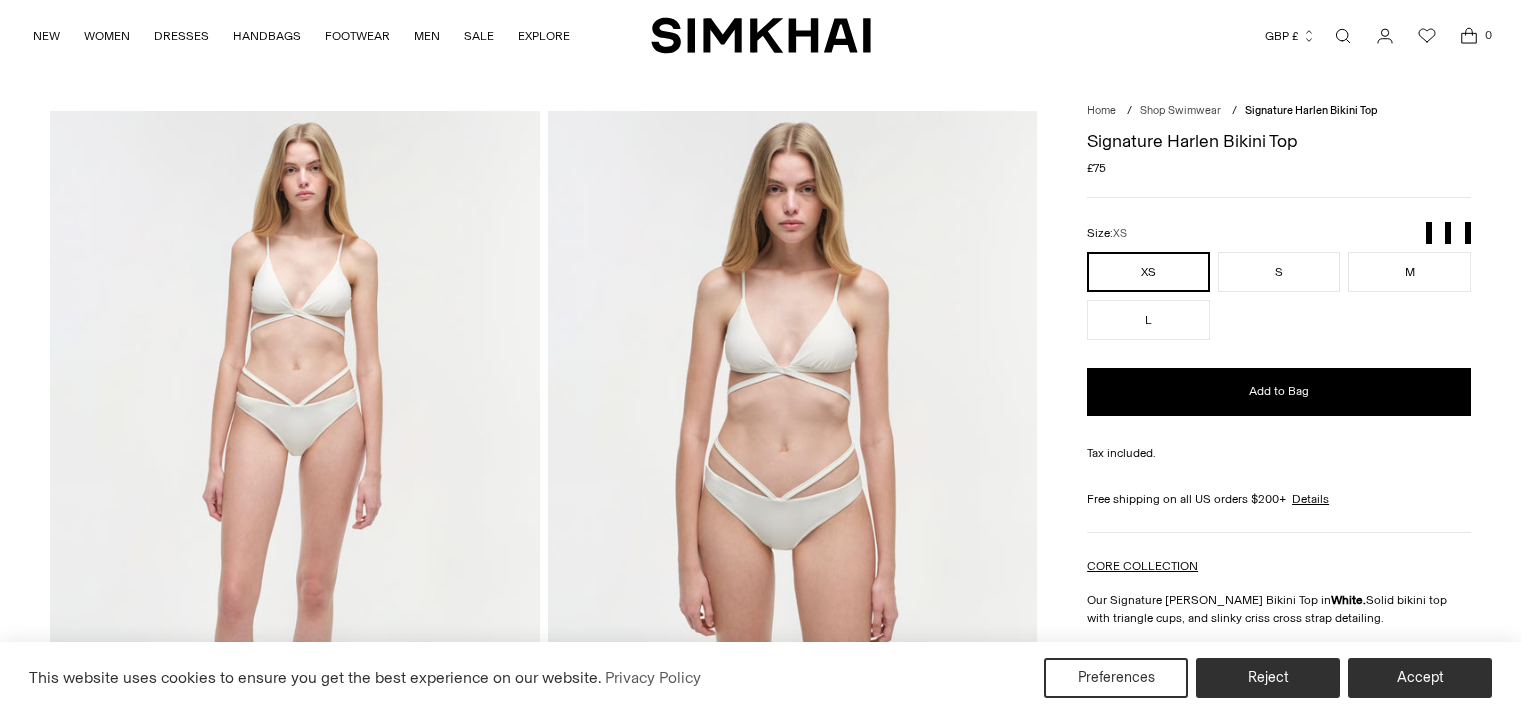 scroll, scrollTop: 0, scrollLeft: 0, axis: both 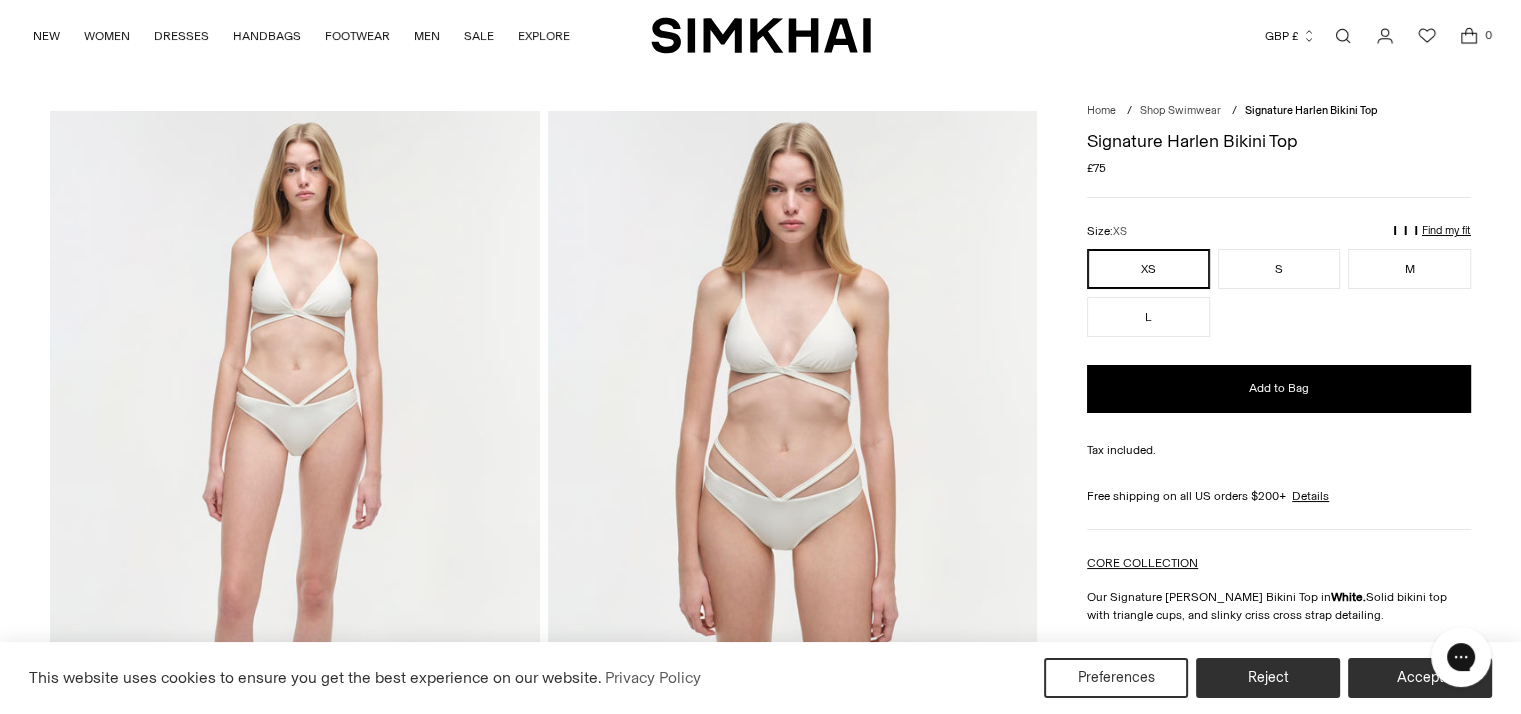 click at bounding box center (792, 478) 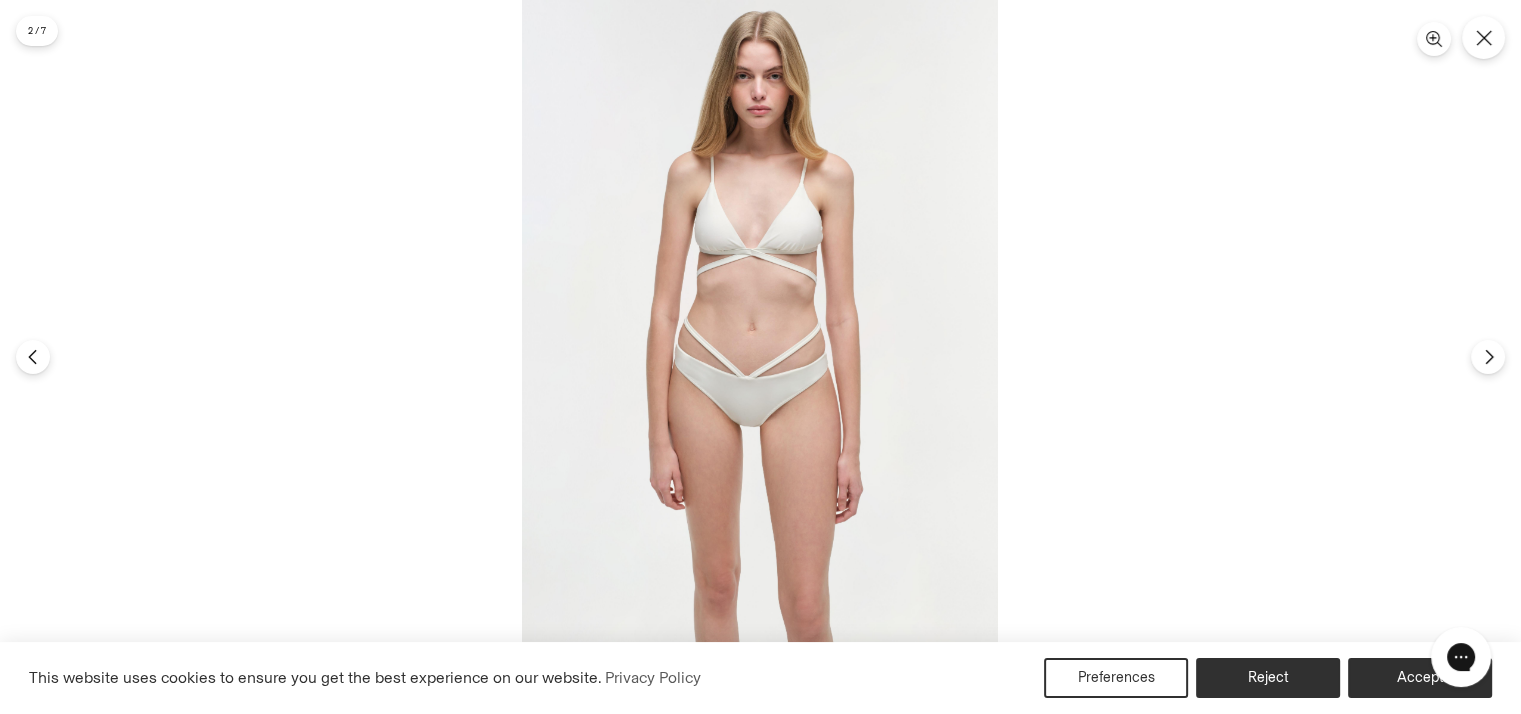 click at bounding box center (760, 357) 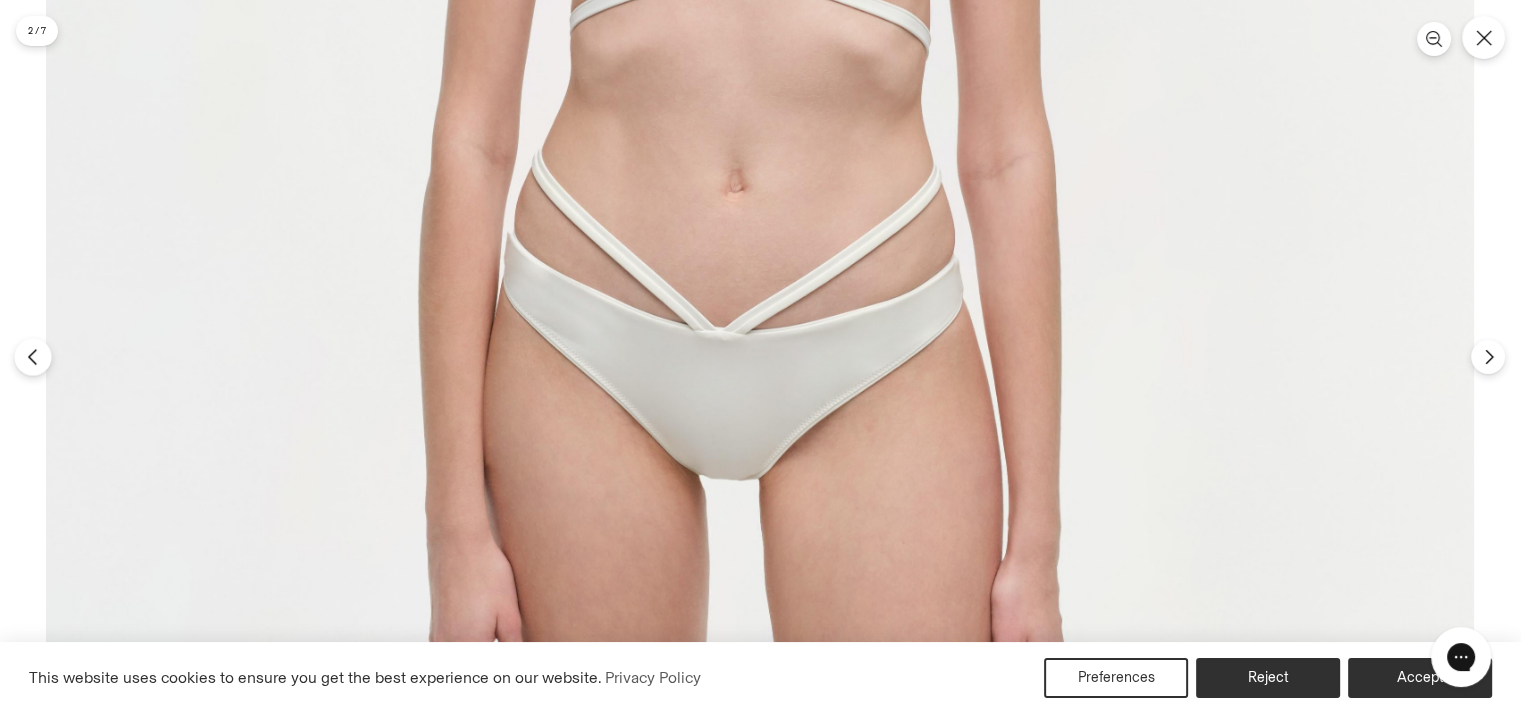 click 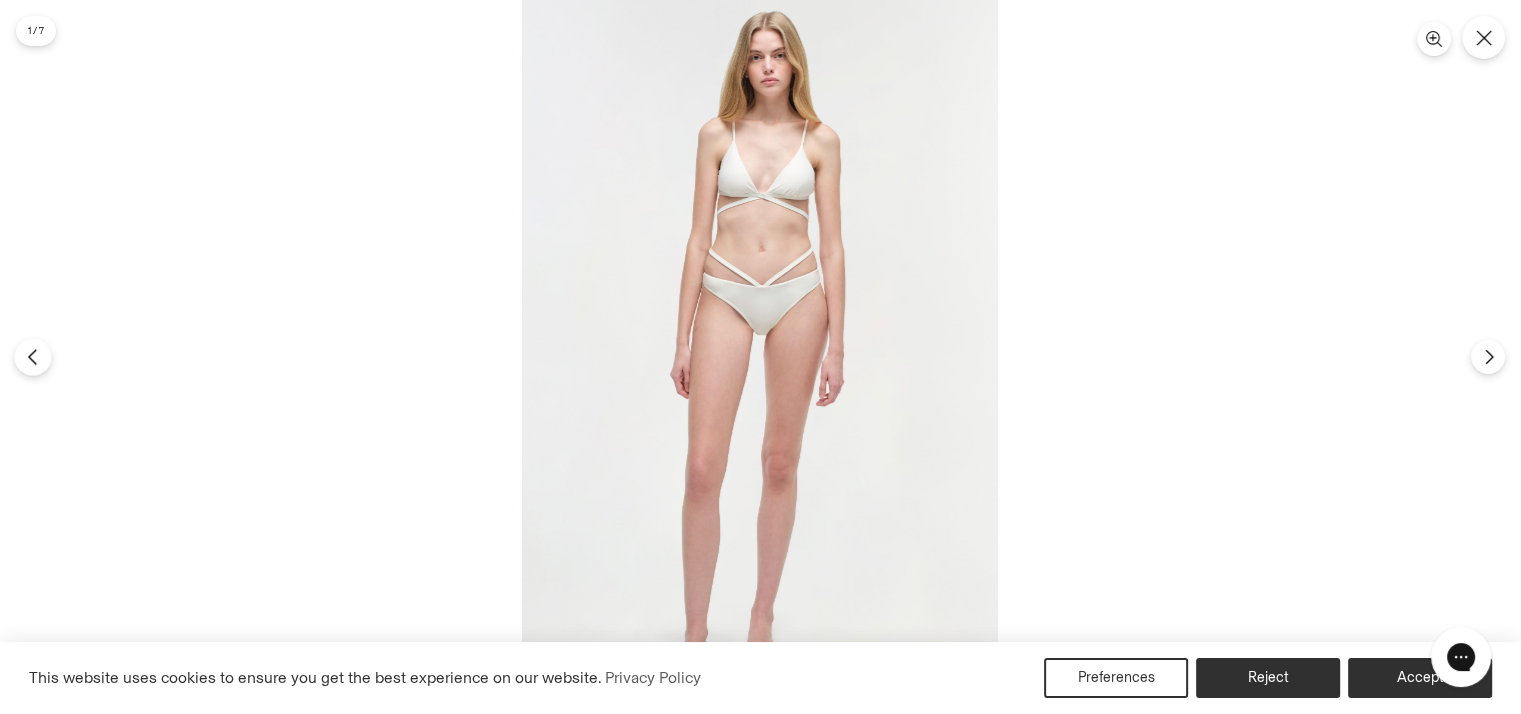 click 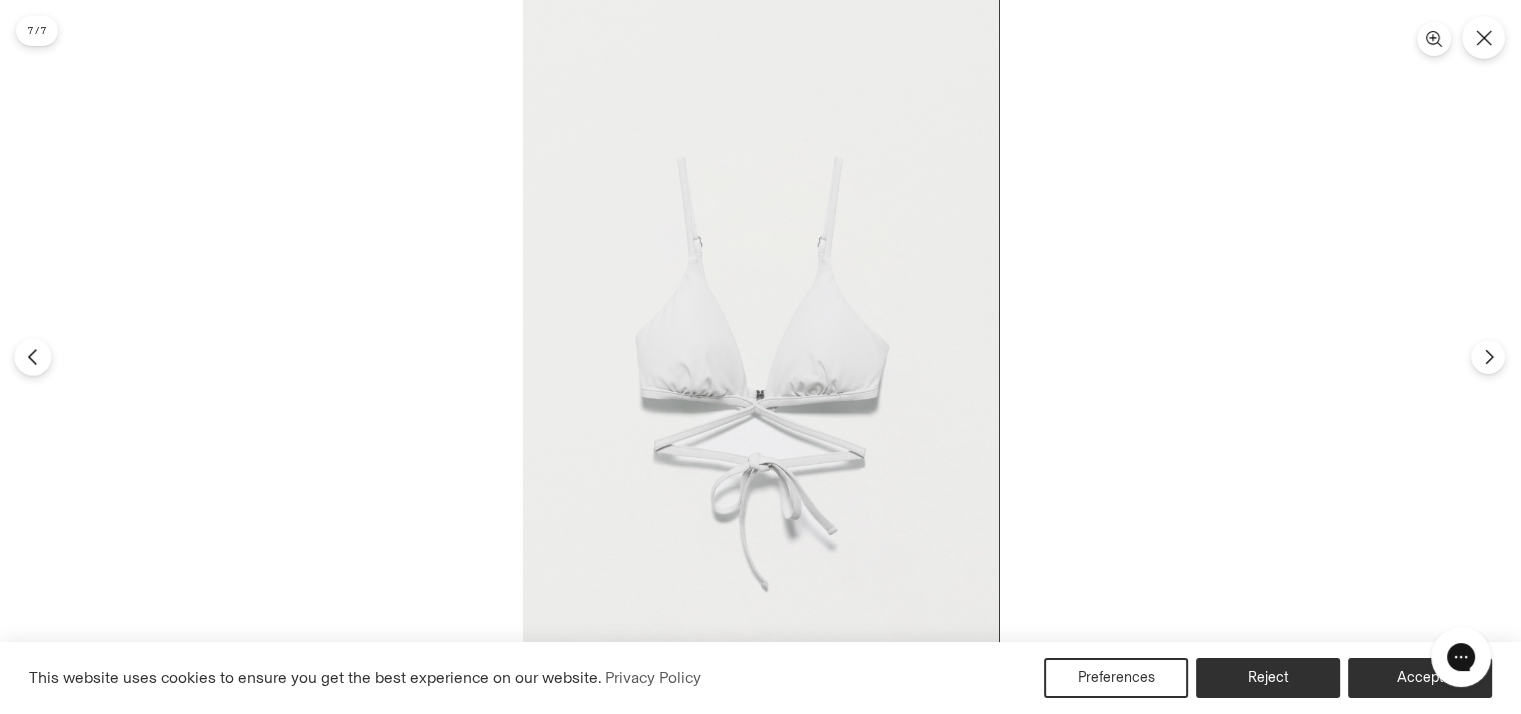 click 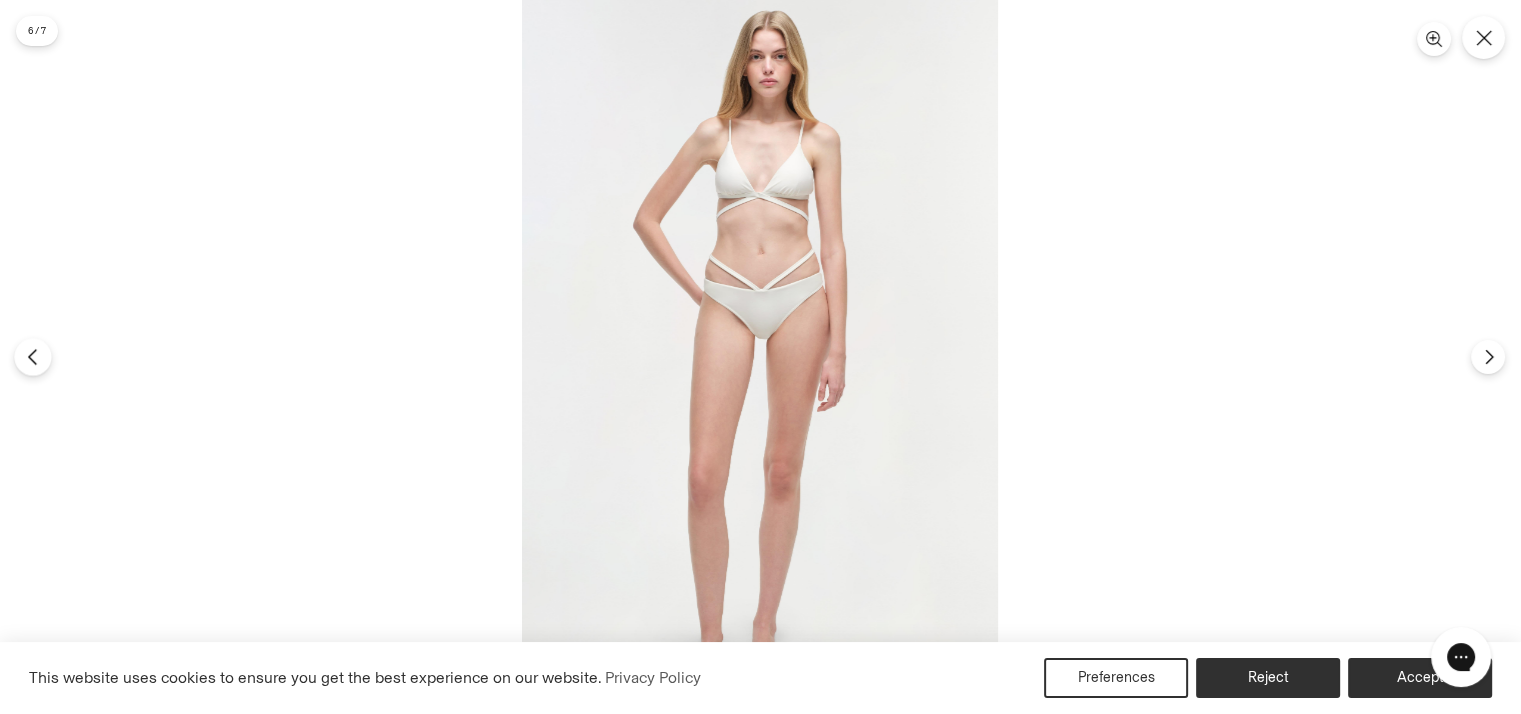 click 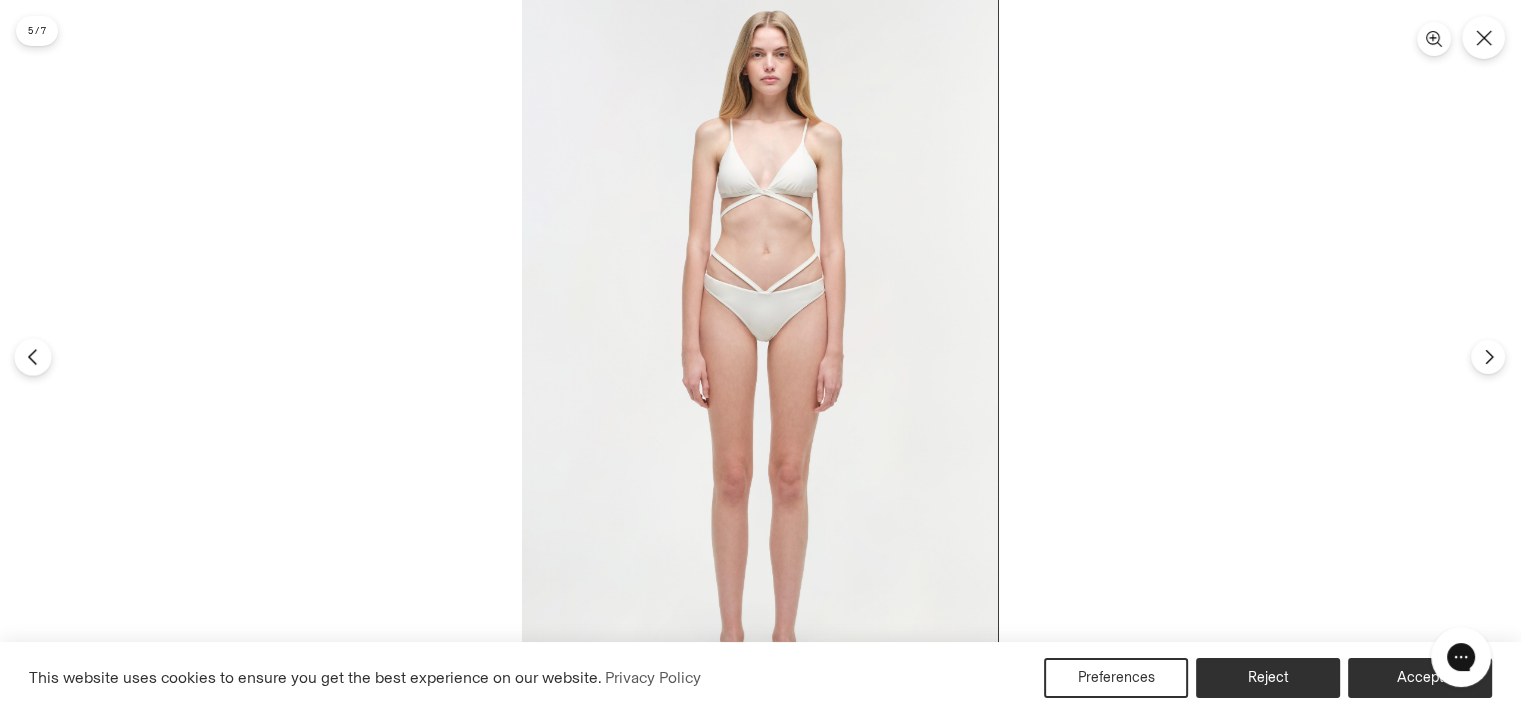 click 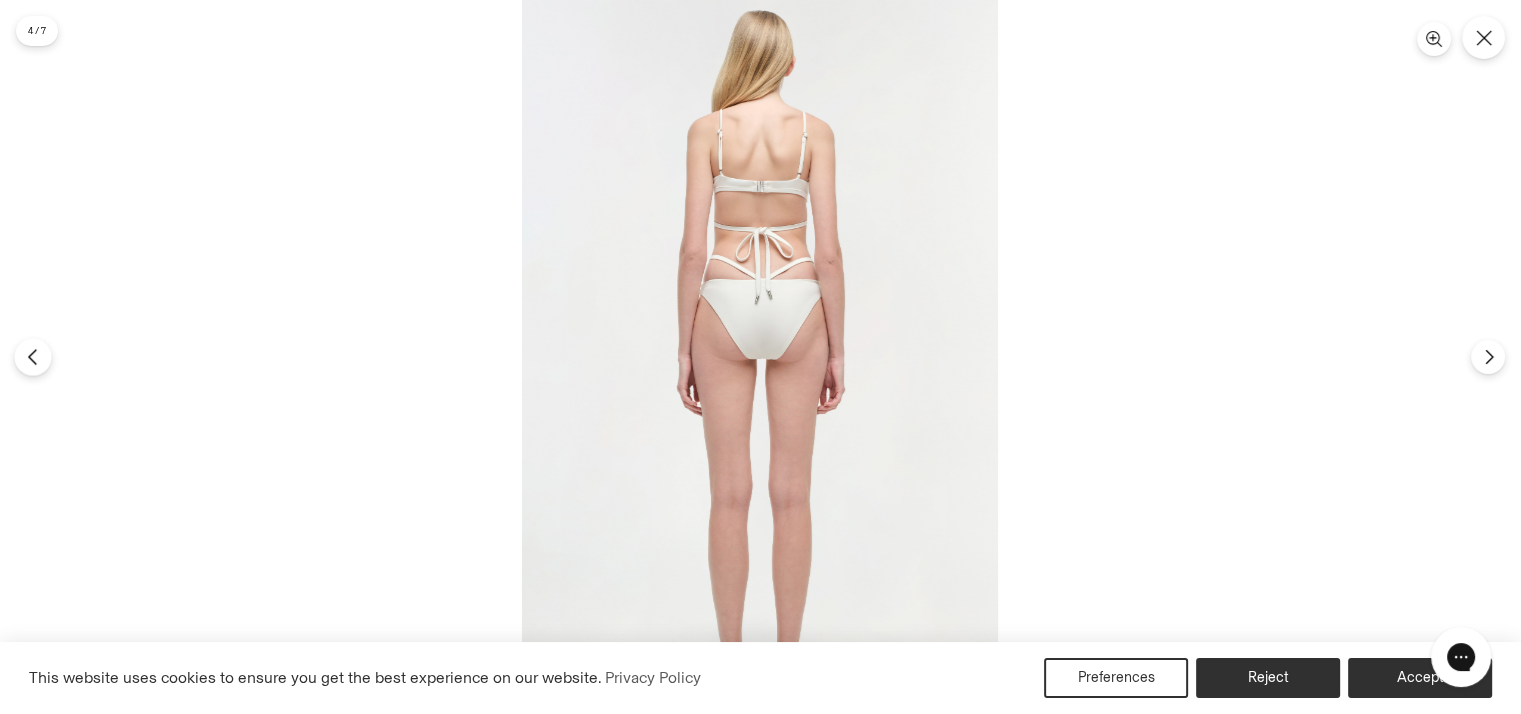 click 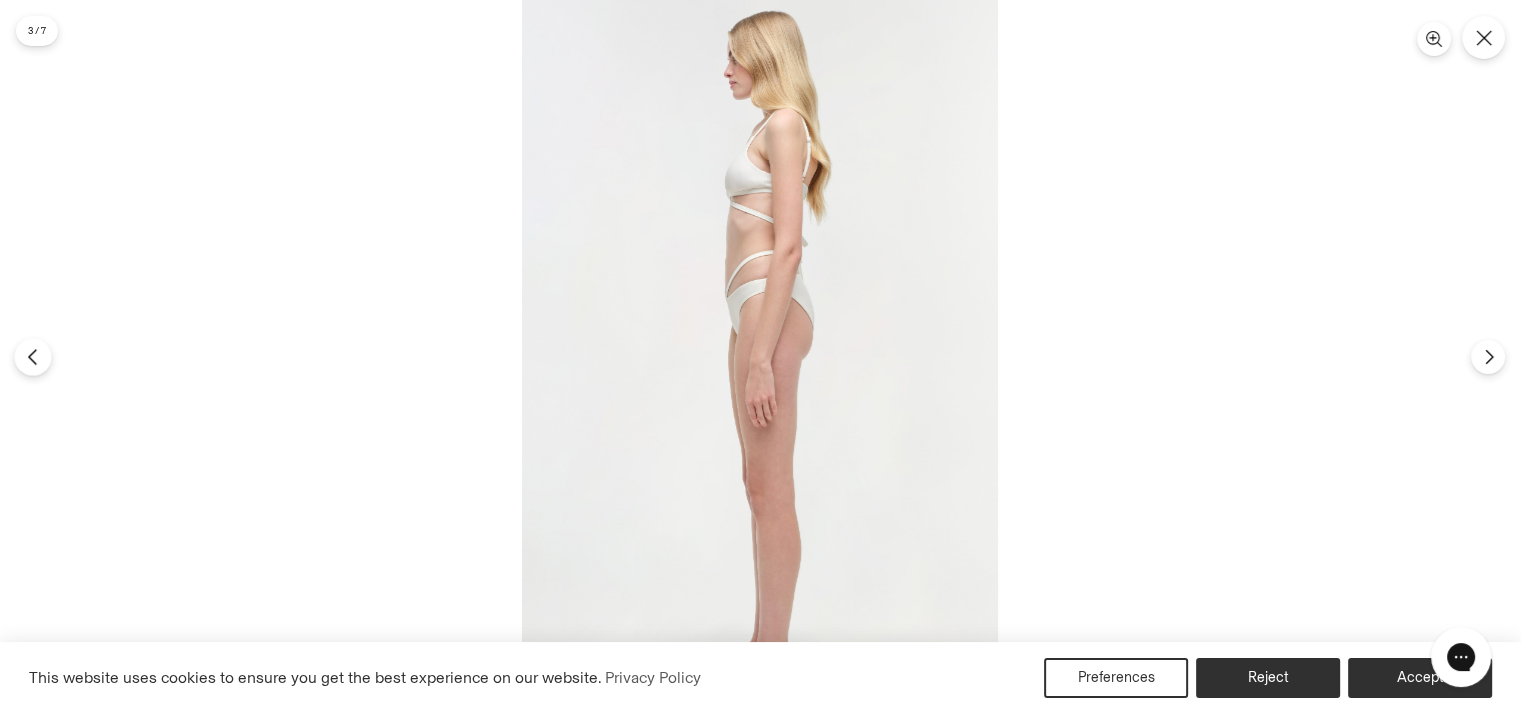 click 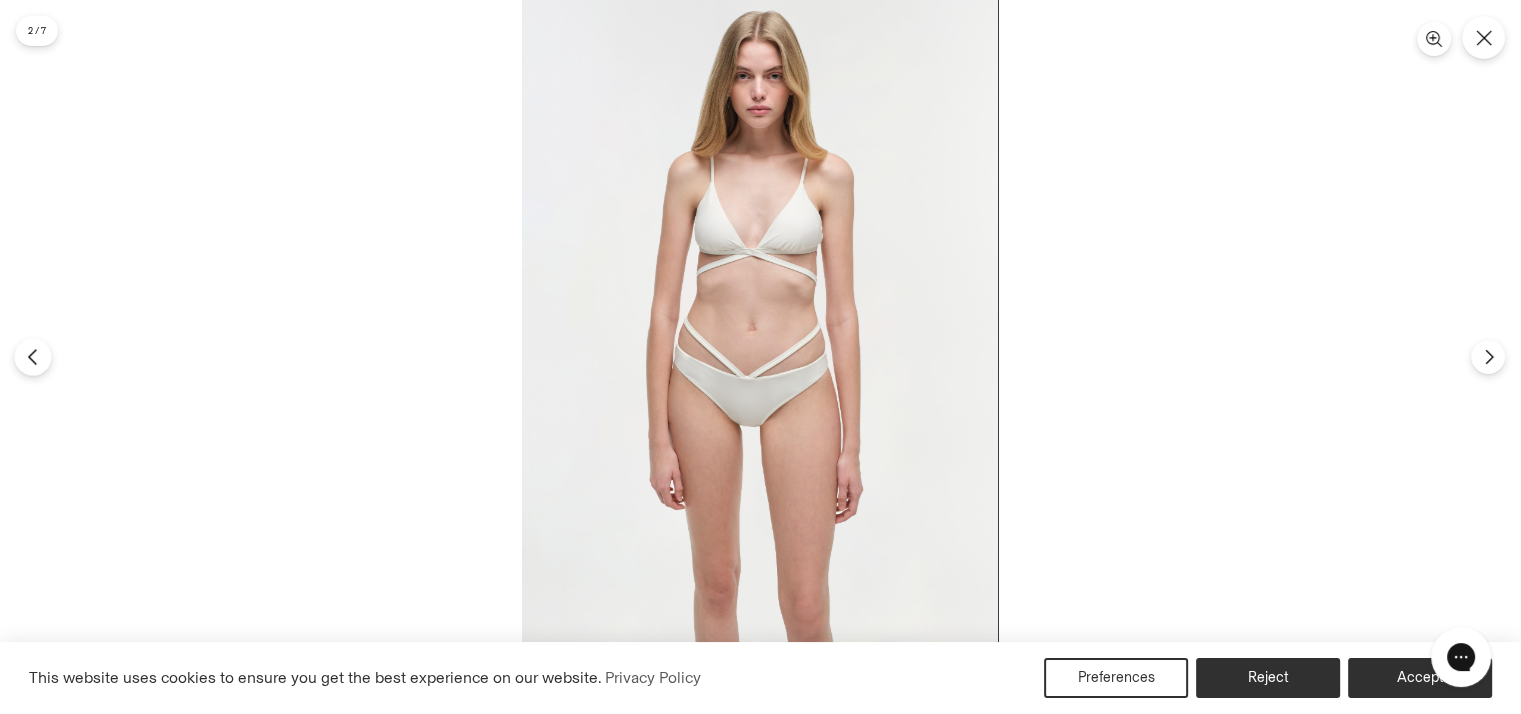 click 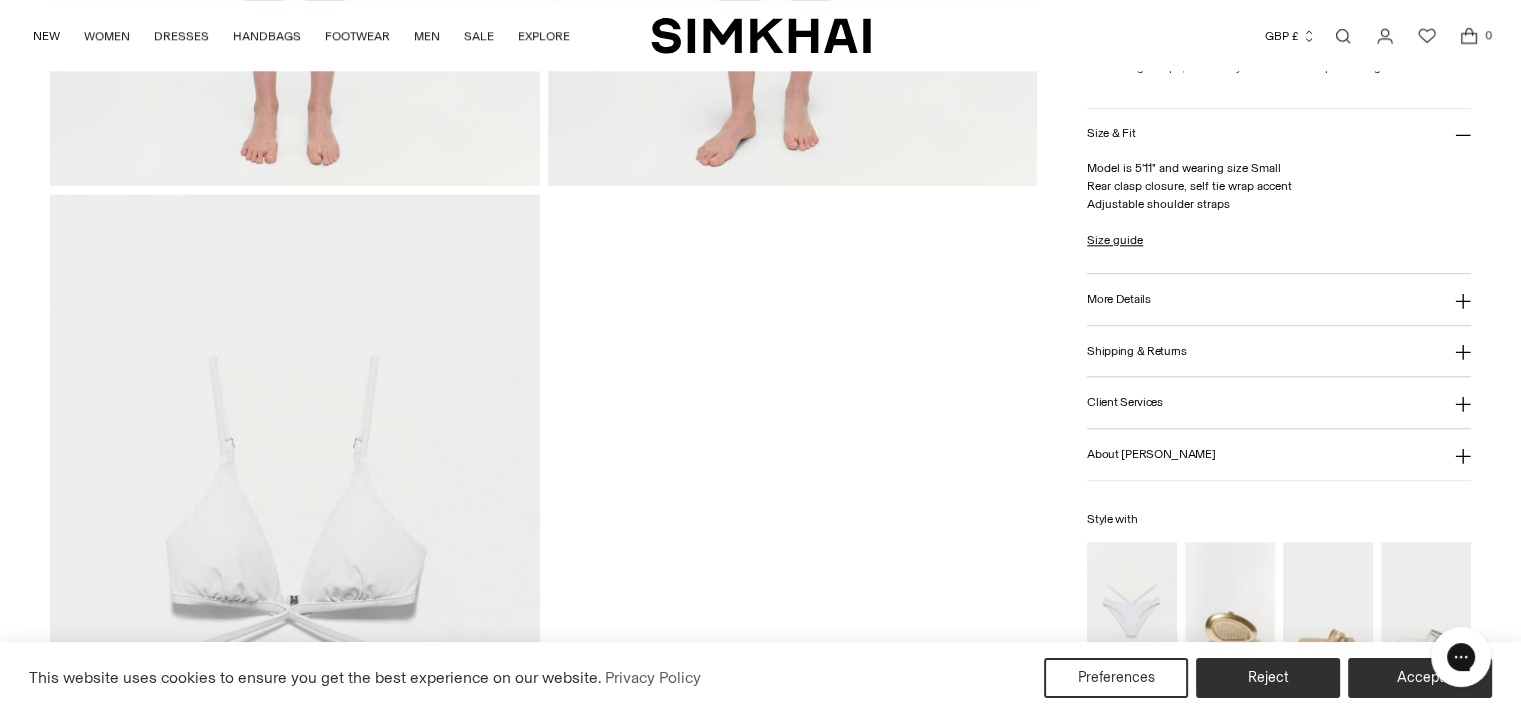 scroll, scrollTop: 2200, scrollLeft: 0, axis: vertical 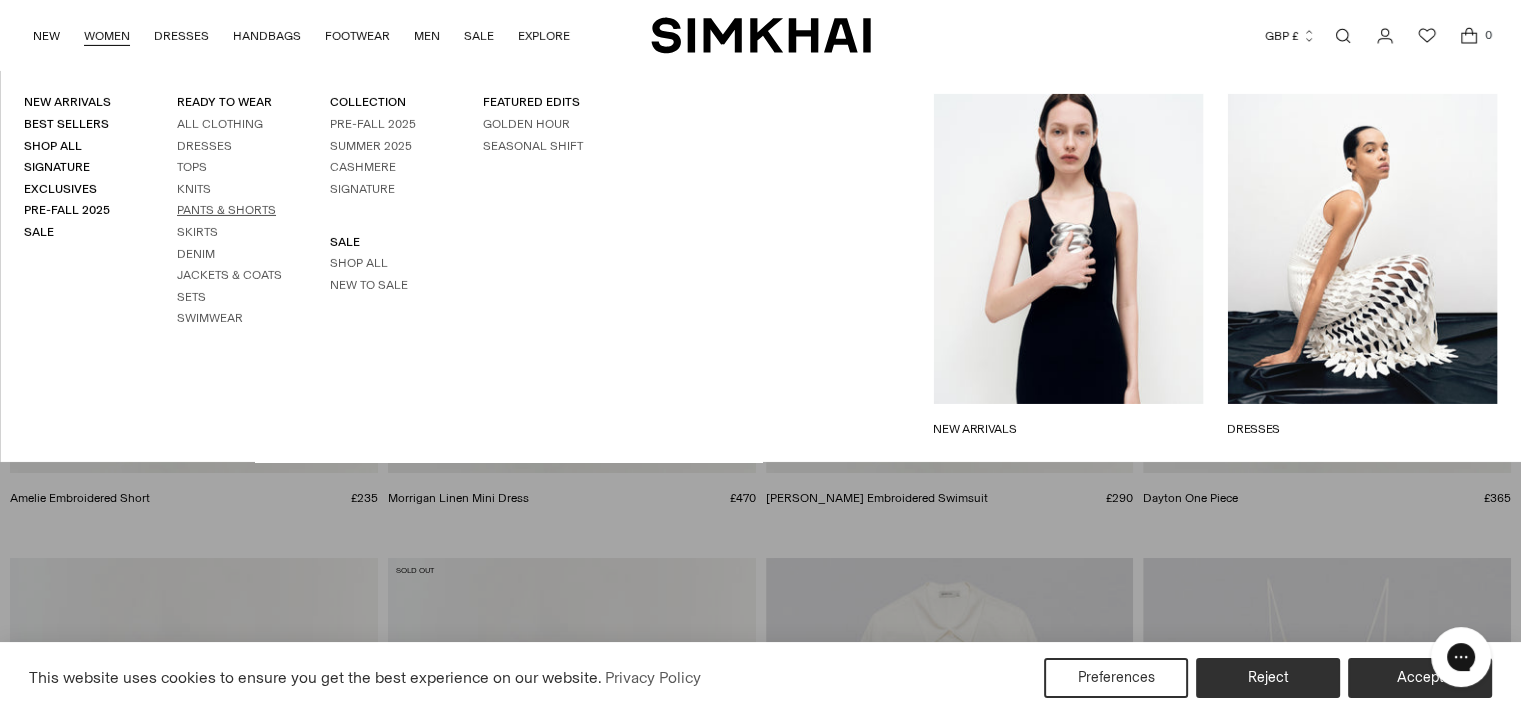 click on "Pants & Shorts" at bounding box center [226, 210] 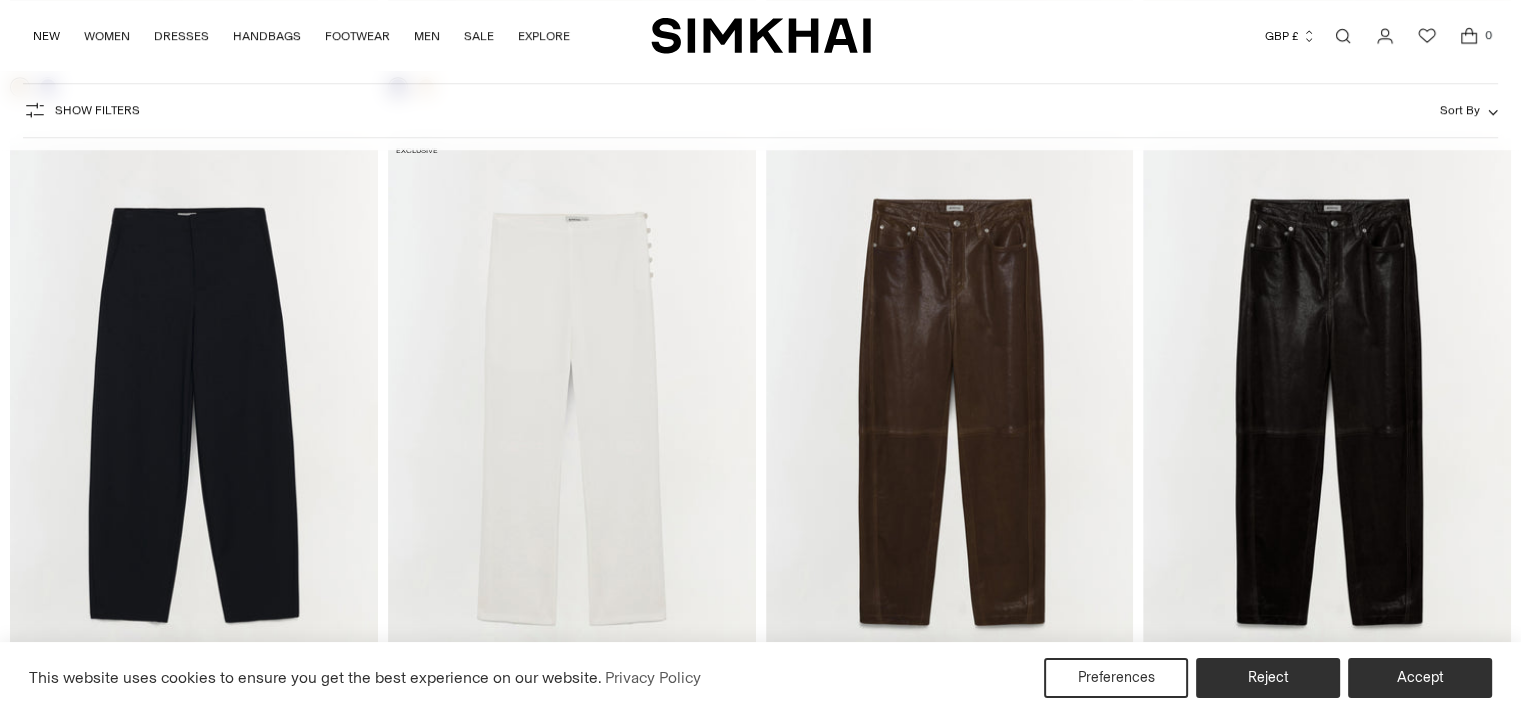 scroll, scrollTop: 0, scrollLeft: 0, axis: both 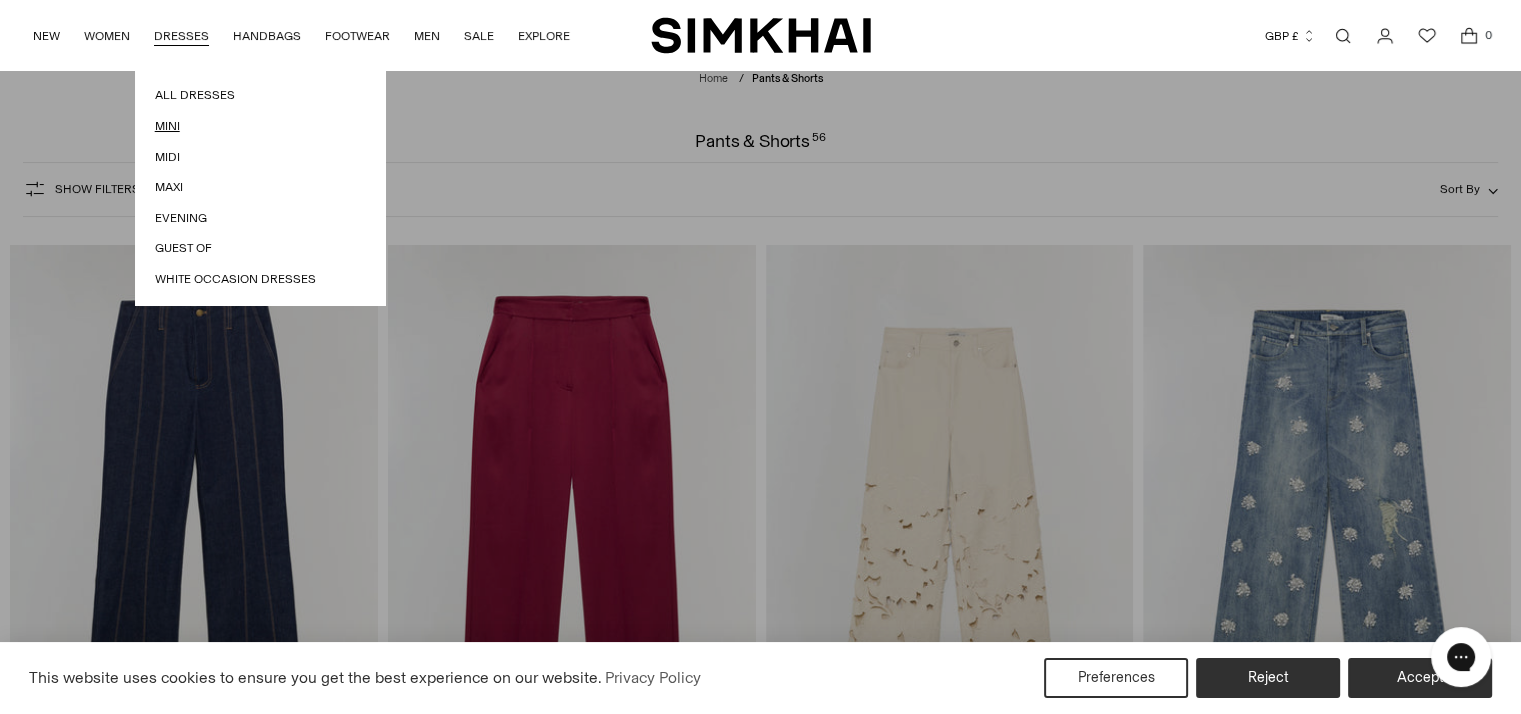 click on "Mini" at bounding box center [260, 126] 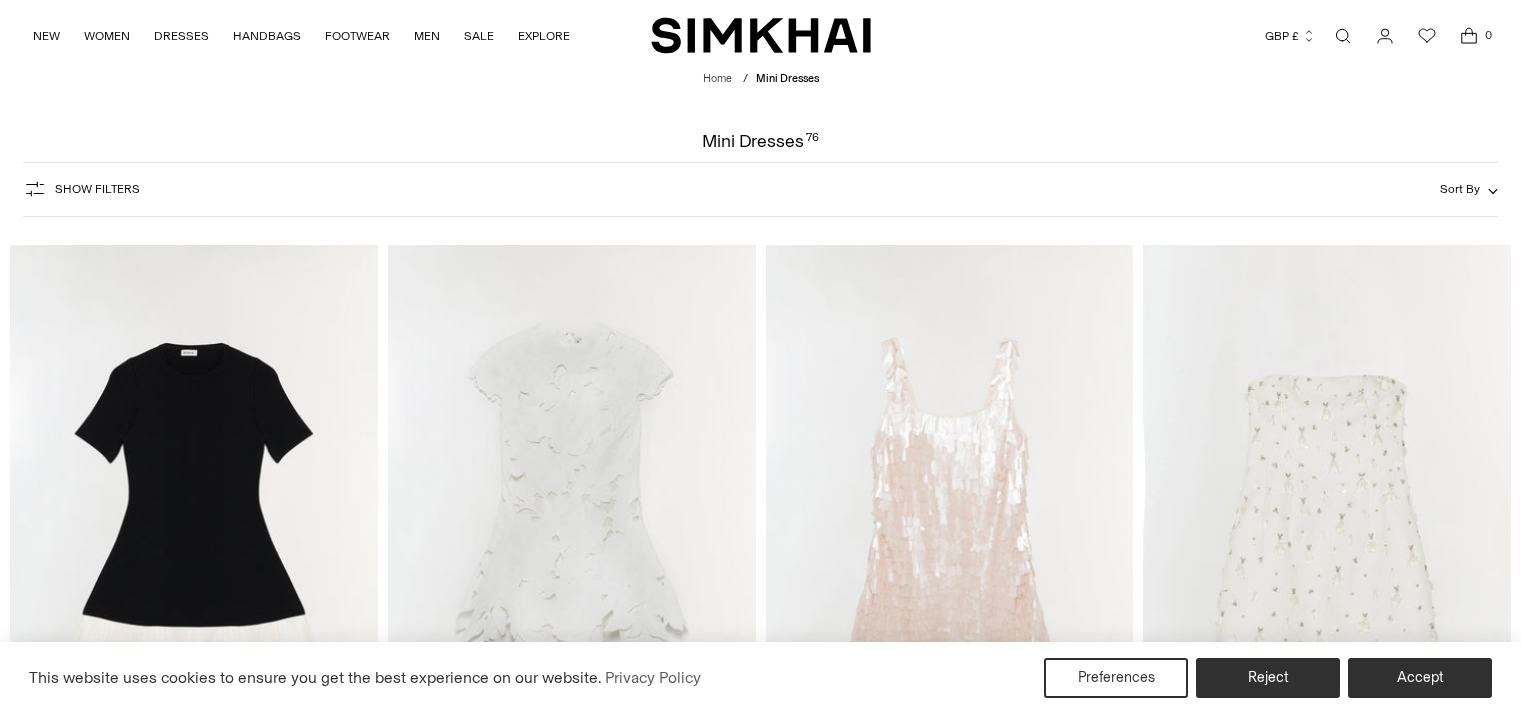 scroll, scrollTop: 0, scrollLeft: 0, axis: both 